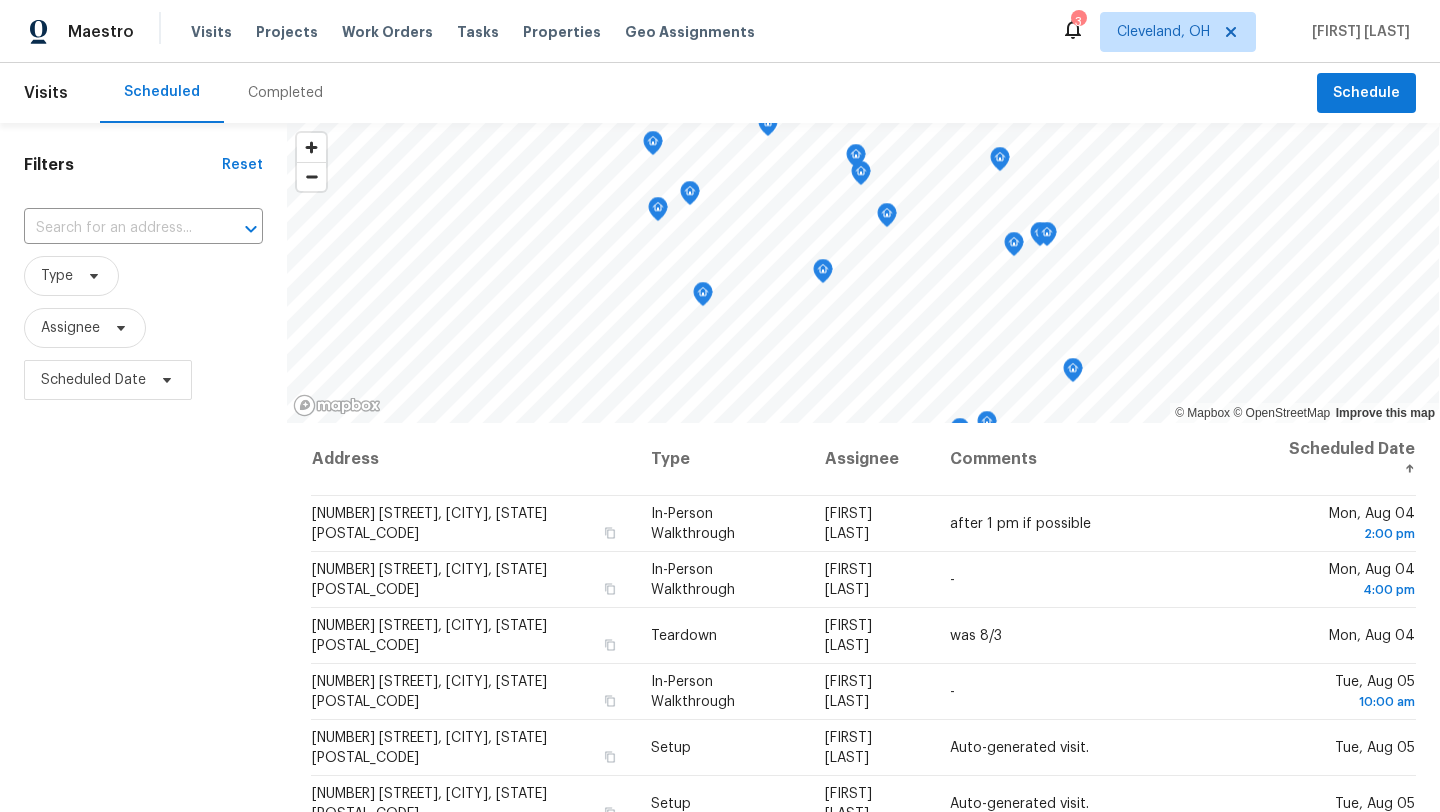 scroll, scrollTop: 0, scrollLeft: 0, axis: both 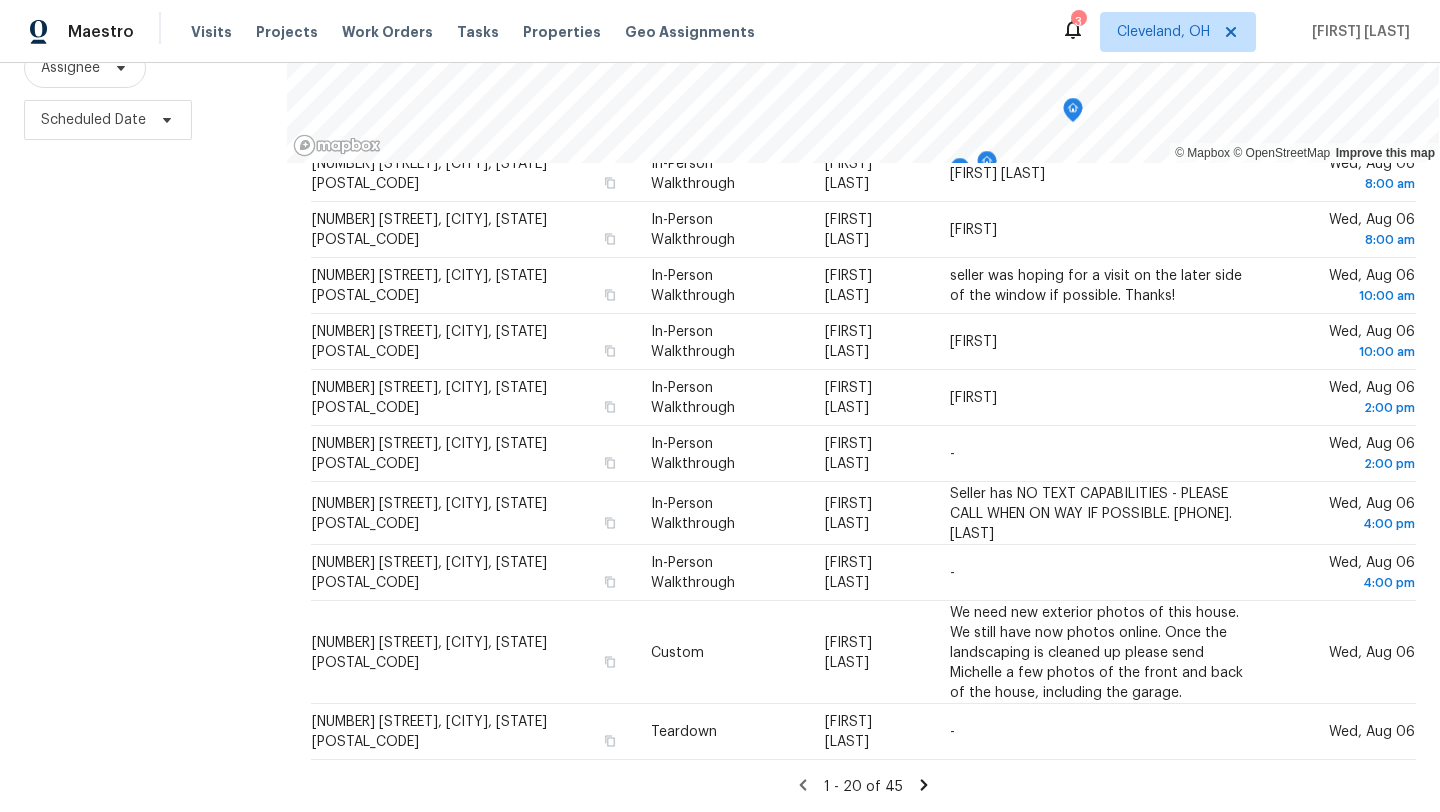click 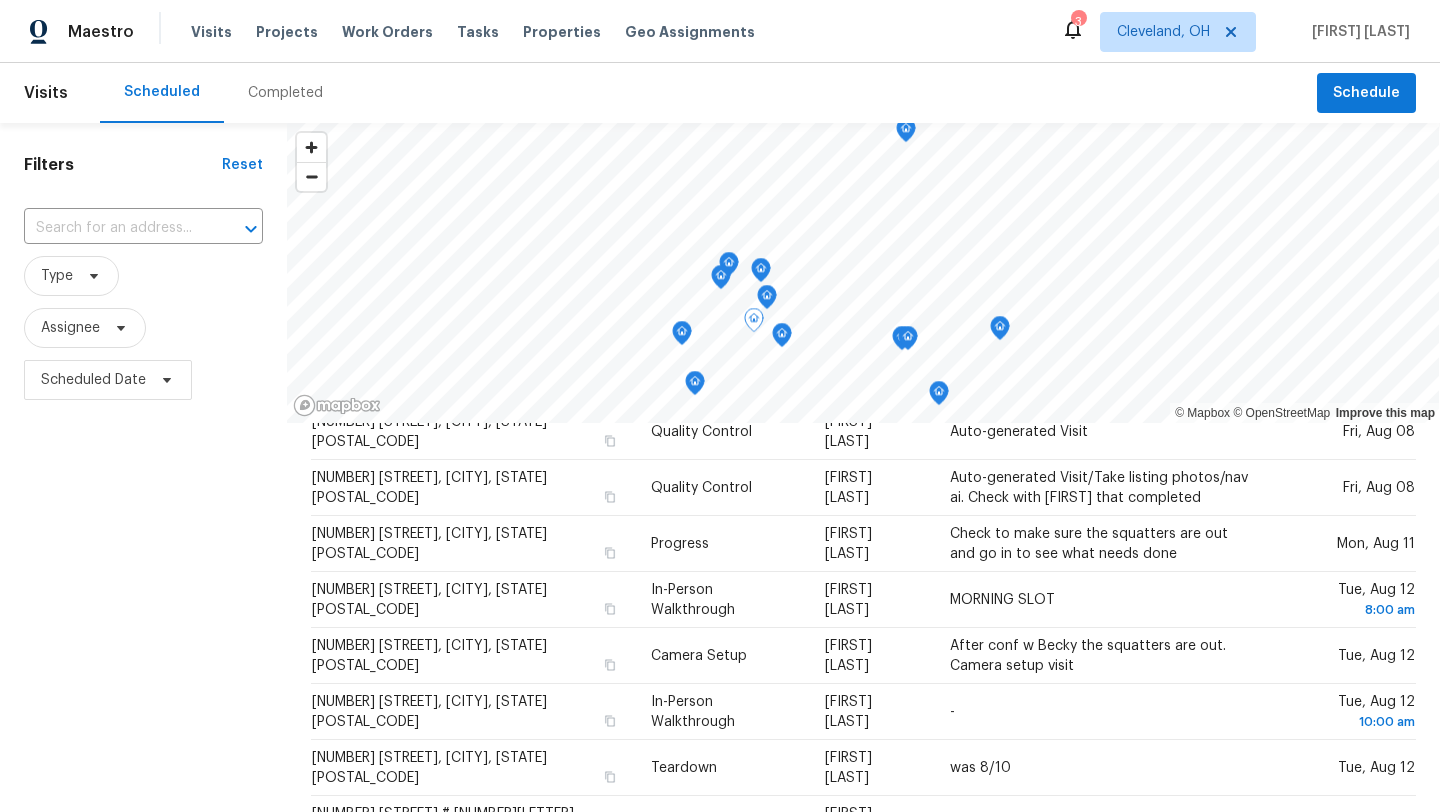 scroll, scrollTop: 596, scrollLeft: 0, axis: vertical 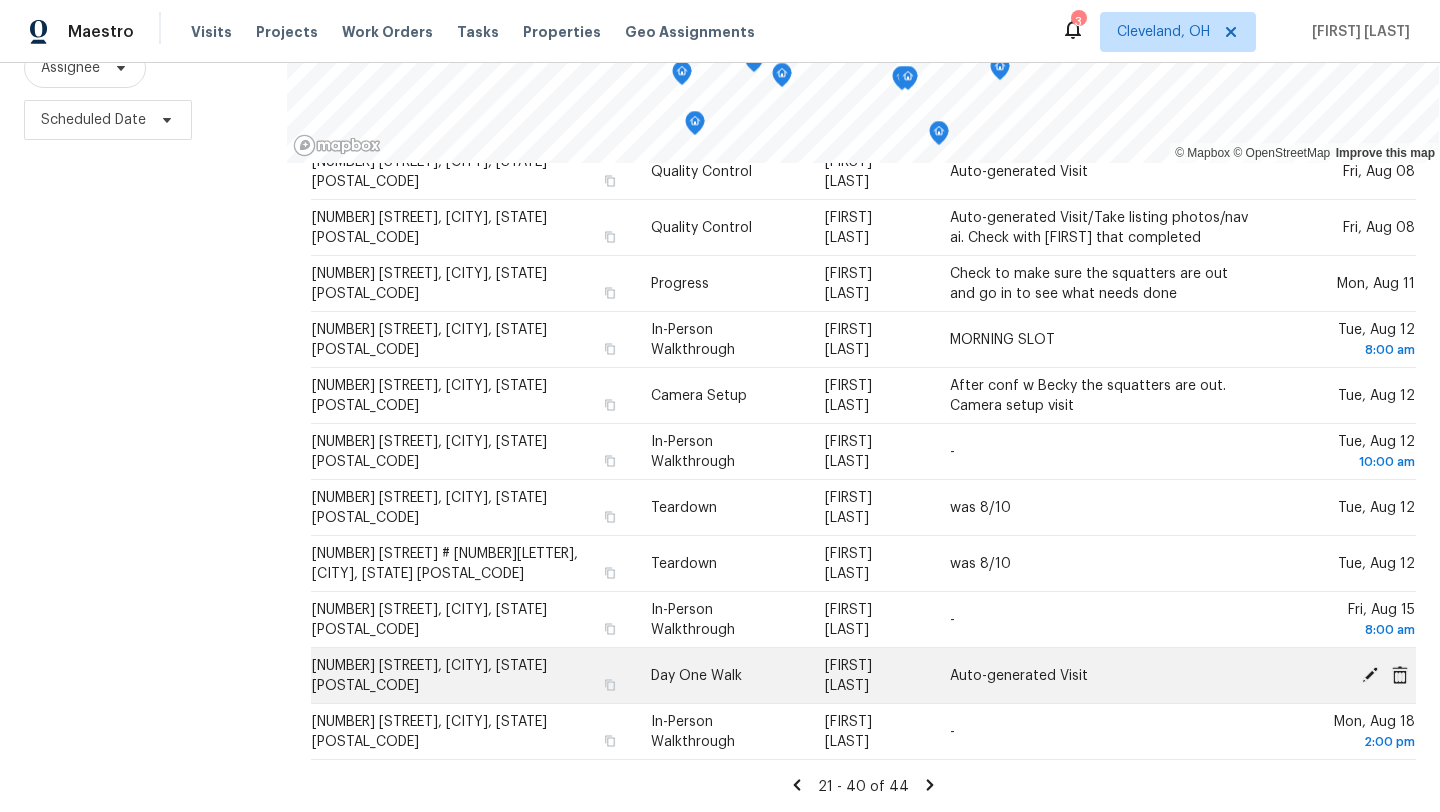 click on "[NUMBER] [STREET], [CITY], [STATE] [POSTAL_CODE]" at bounding box center [473, 676] 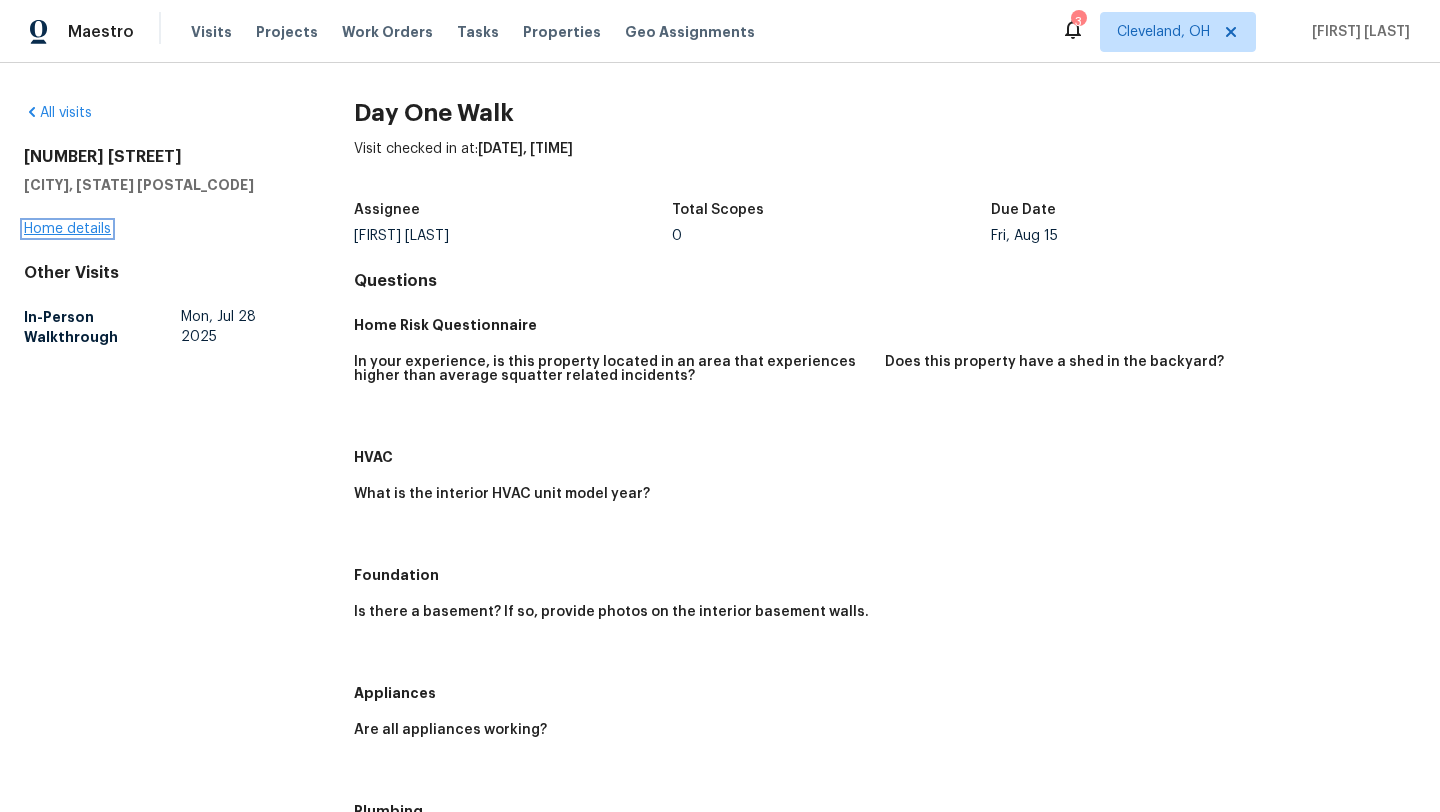 click on "Home details" at bounding box center (67, 229) 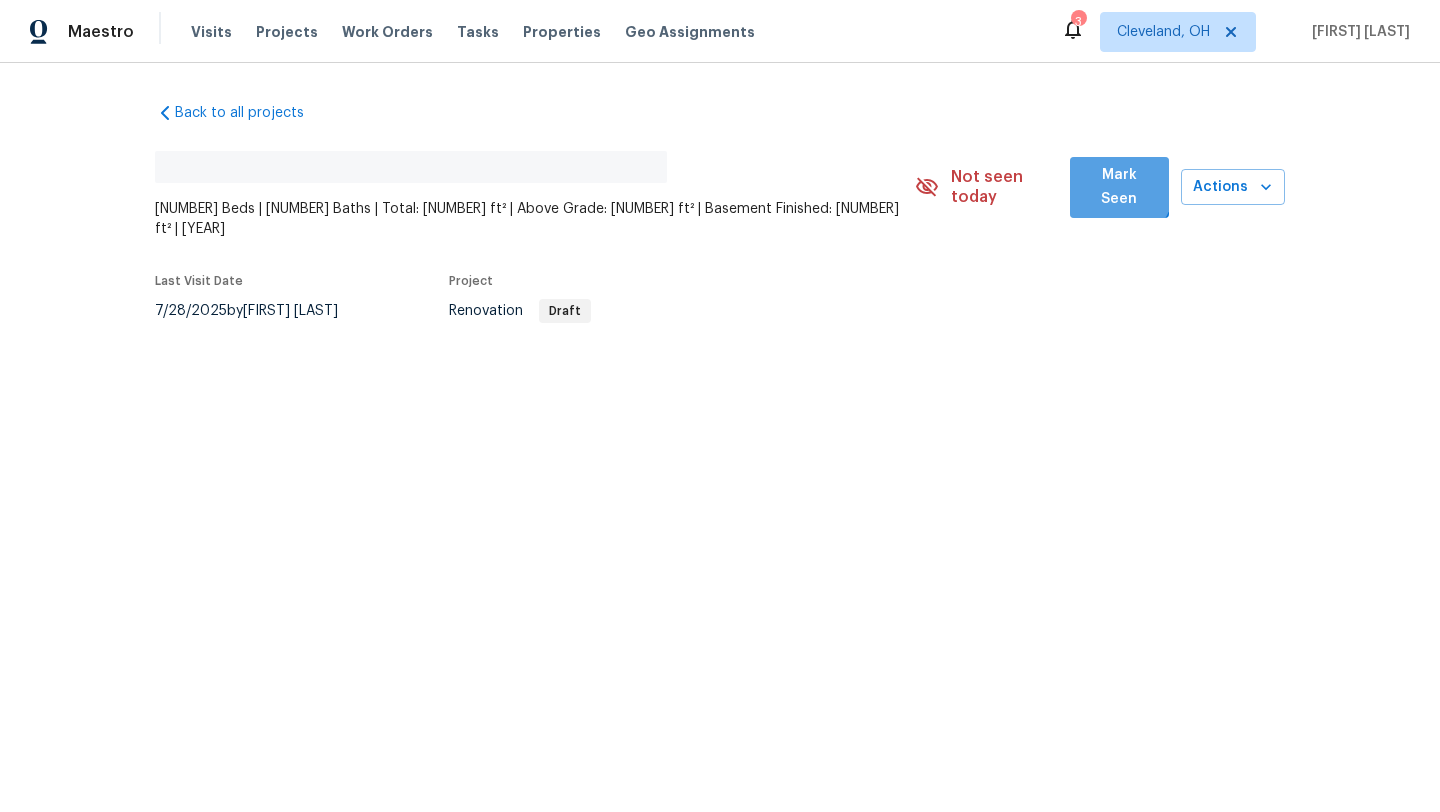 click on "Mark Seen" at bounding box center [1119, 187] 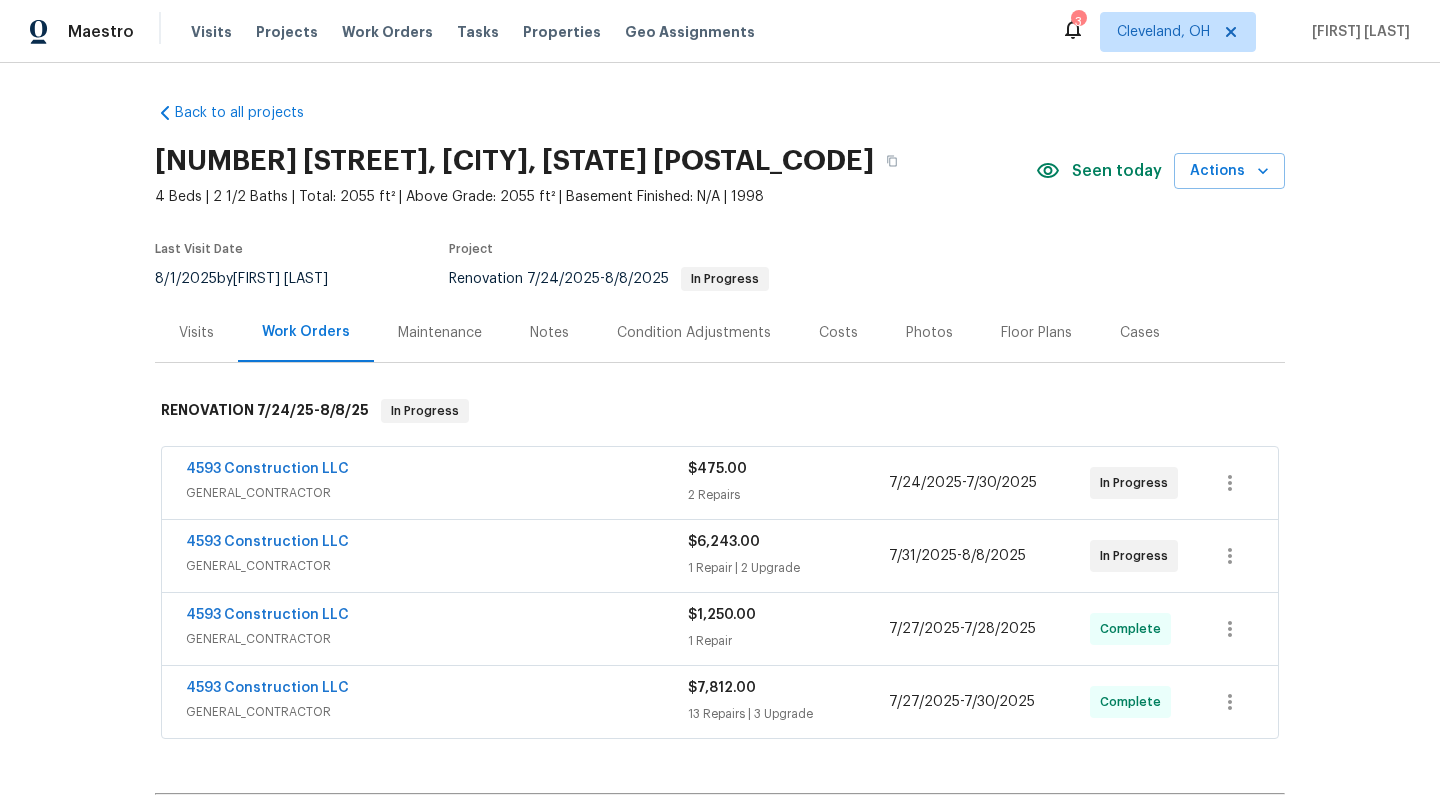 scroll, scrollTop: 0, scrollLeft: 0, axis: both 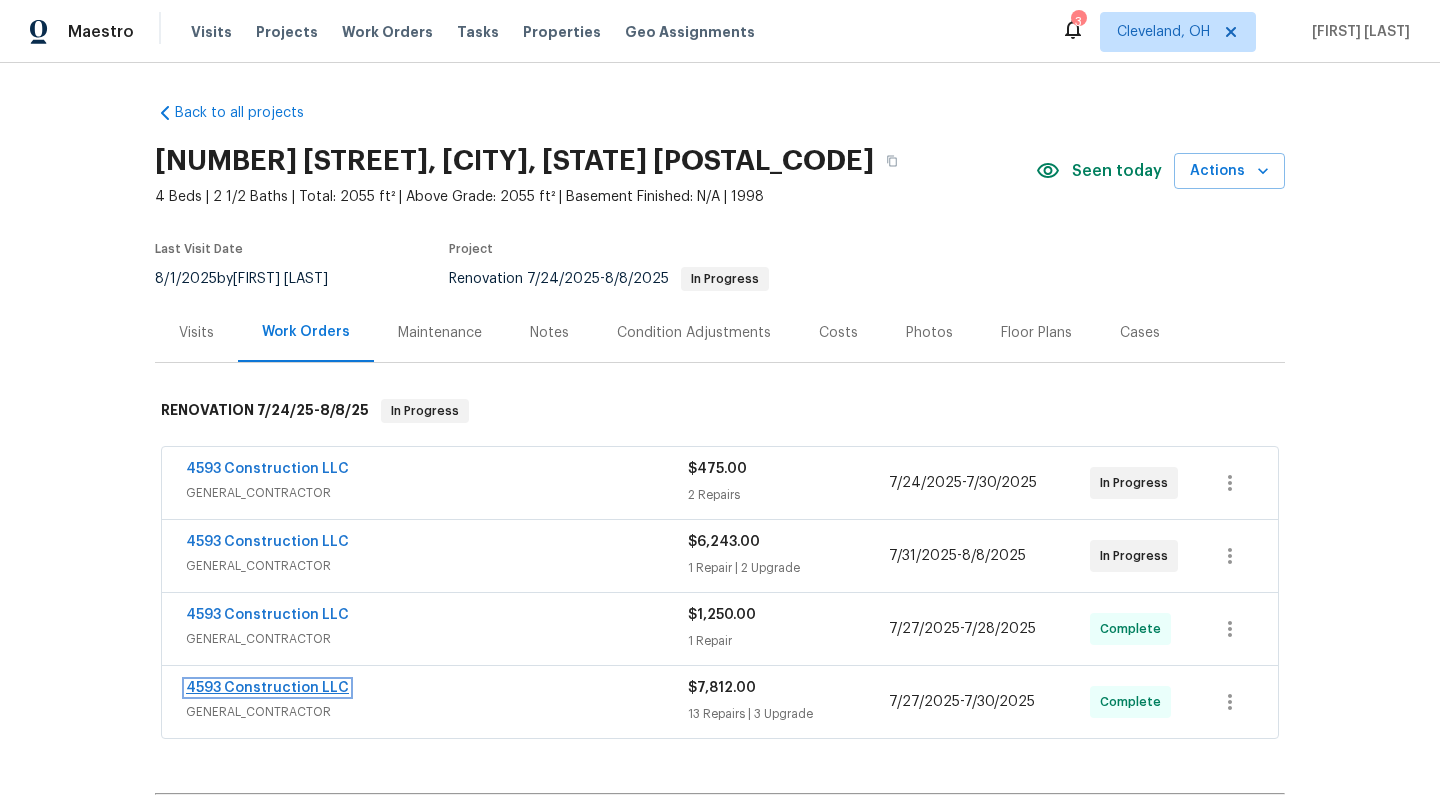 click on "4593 Construction LLC" at bounding box center [267, 688] 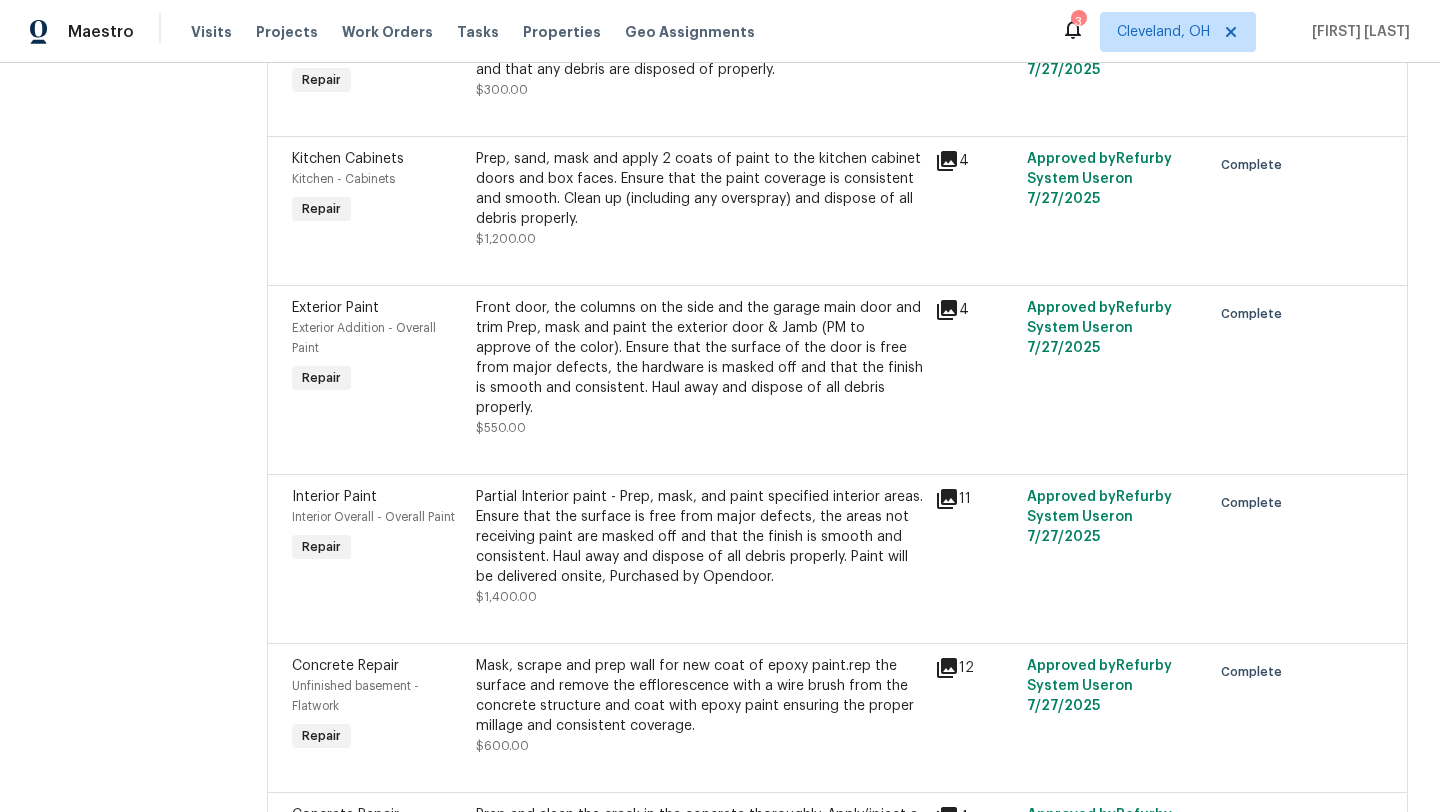 scroll, scrollTop: 1494, scrollLeft: 0, axis: vertical 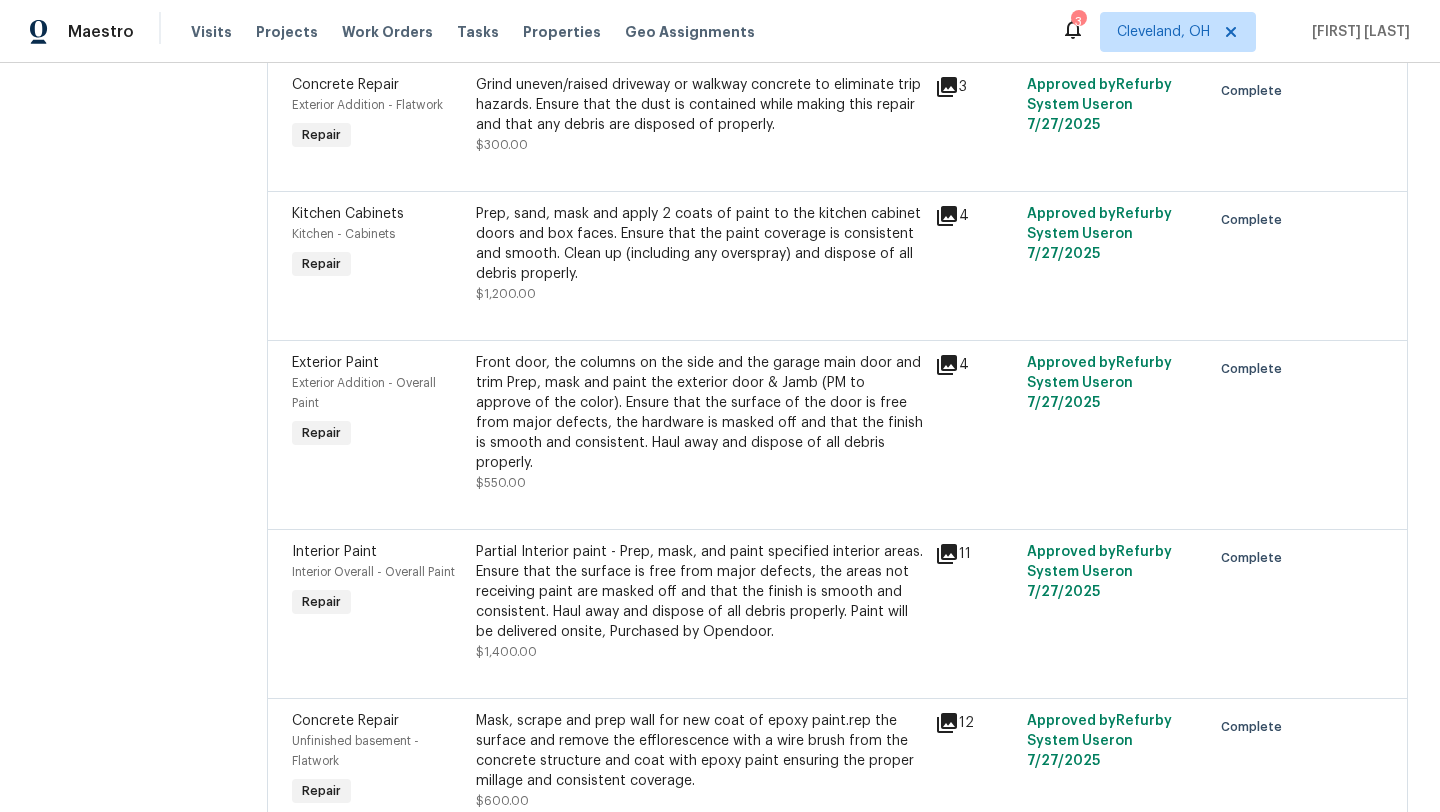 click on "Partial Interior paint - Prep, mask, and paint specified interior areas. Ensure that the surface is free from major defects, the areas not receiving paint are masked off and that the finish is smooth and consistent. Haul away and dispose of all debris properly. Paint will be delivered onsite, Purchased by Opendoor." at bounding box center (700, 592) 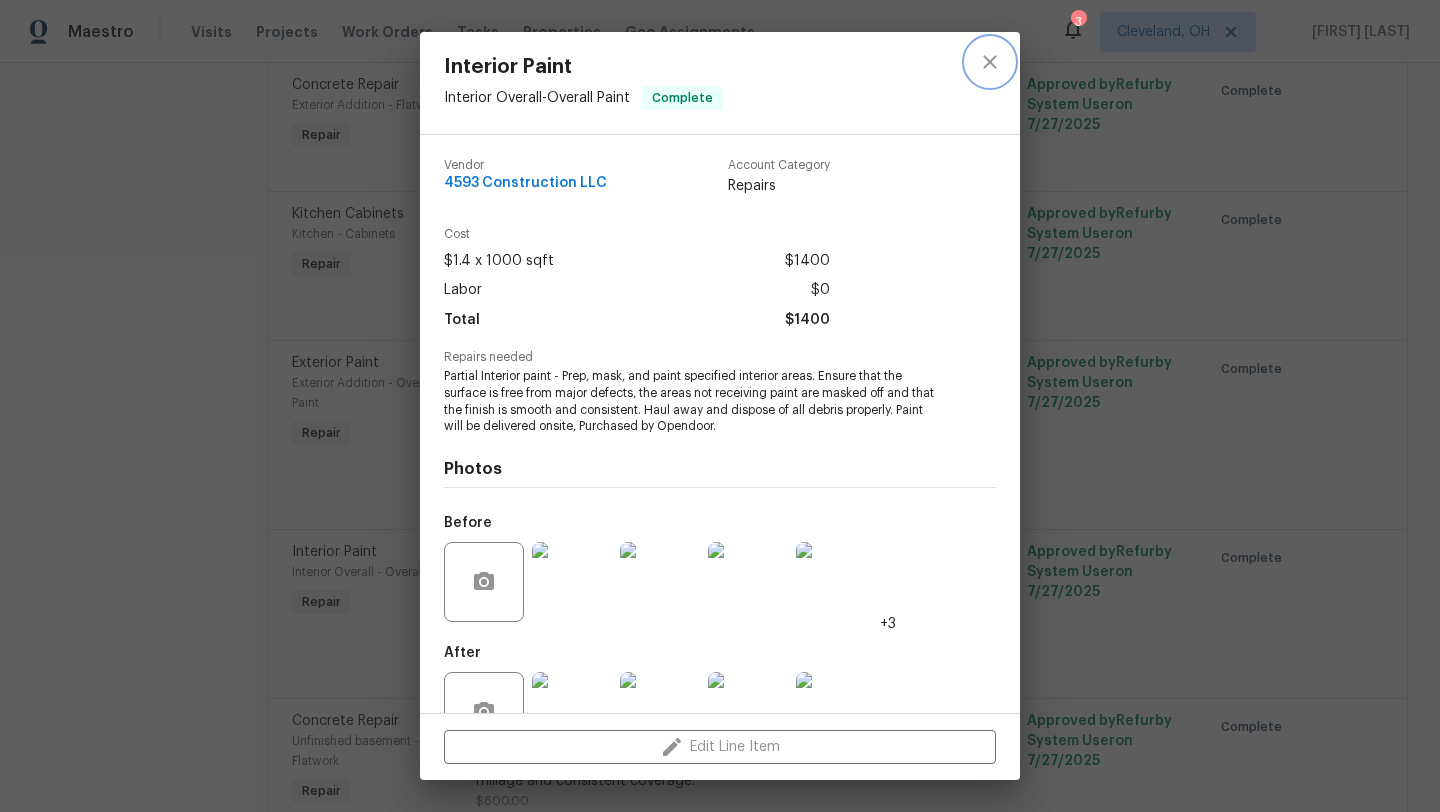 click 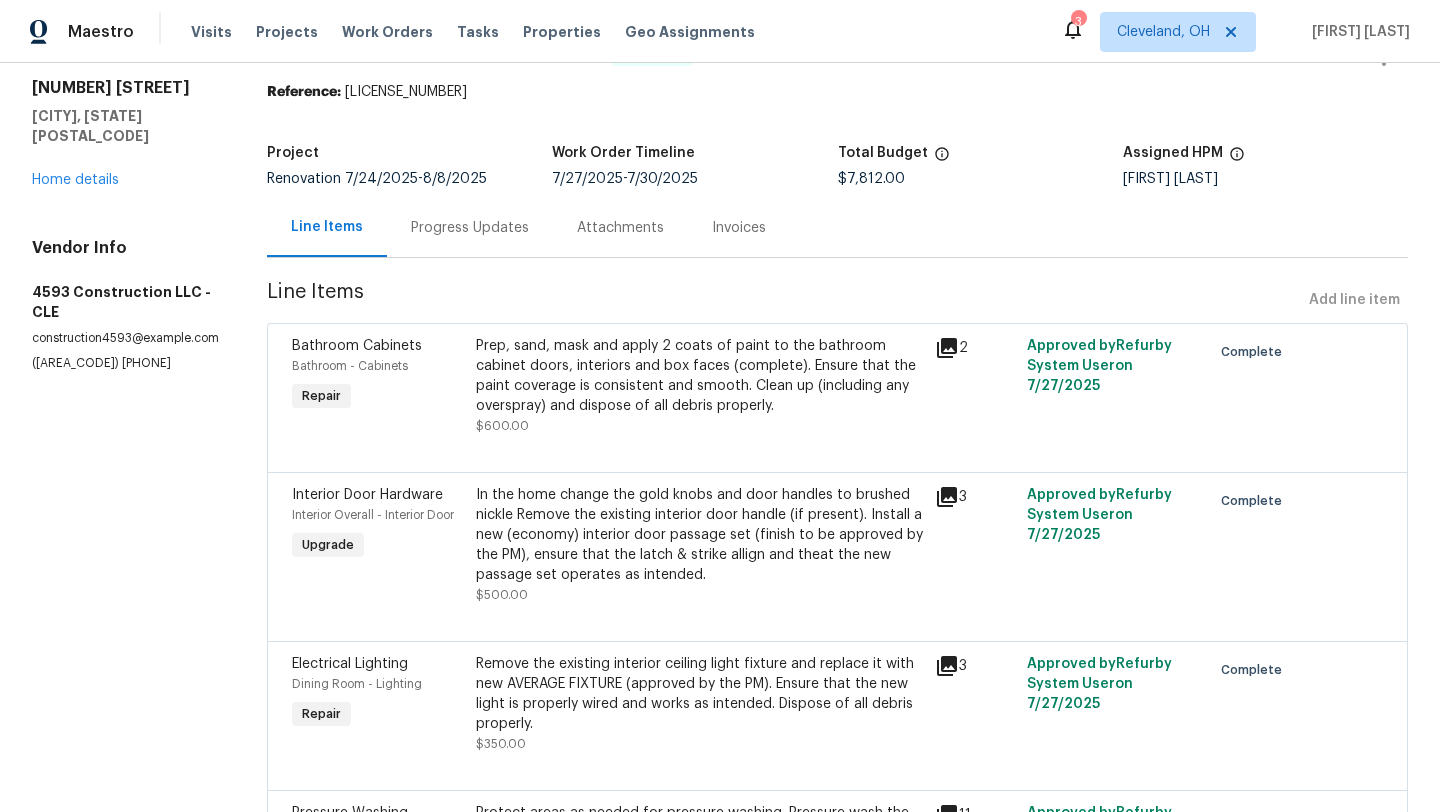 scroll, scrollTop: 19, scrollLeft: 0, axis: vertical 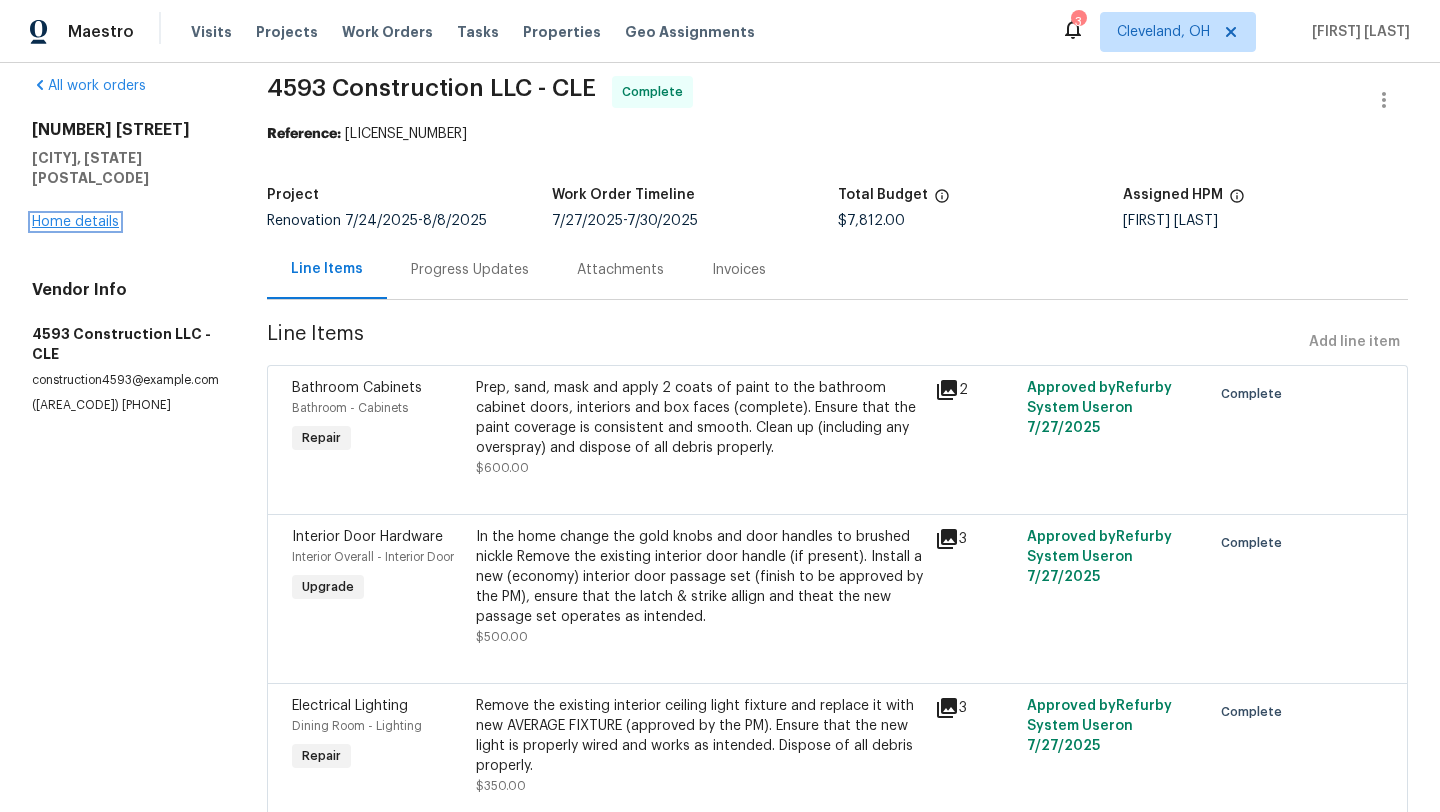 click on "Home details" at bounding box center [75, 222] 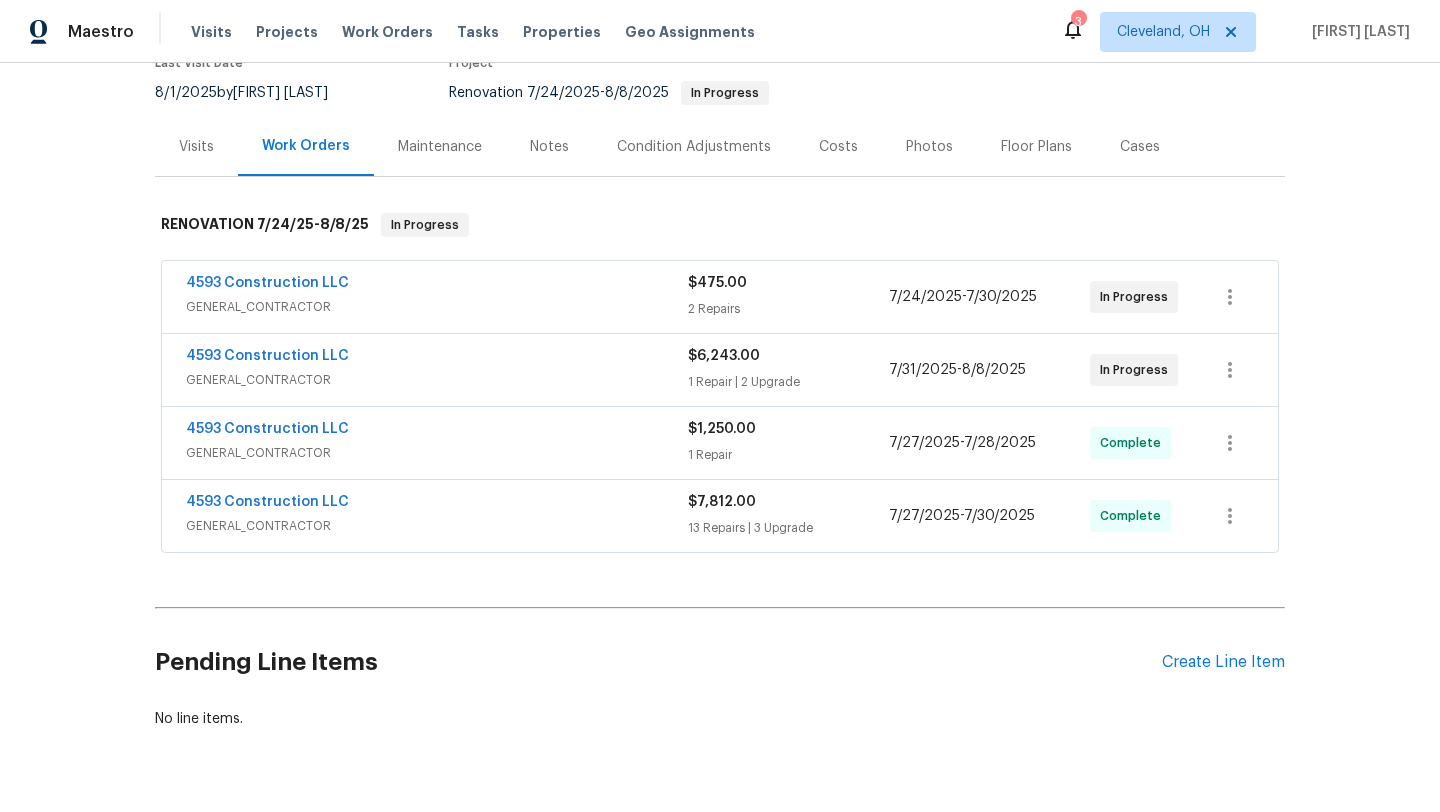 scroll, scrollTop: 239, scrollLeft: 0, axis: vertical 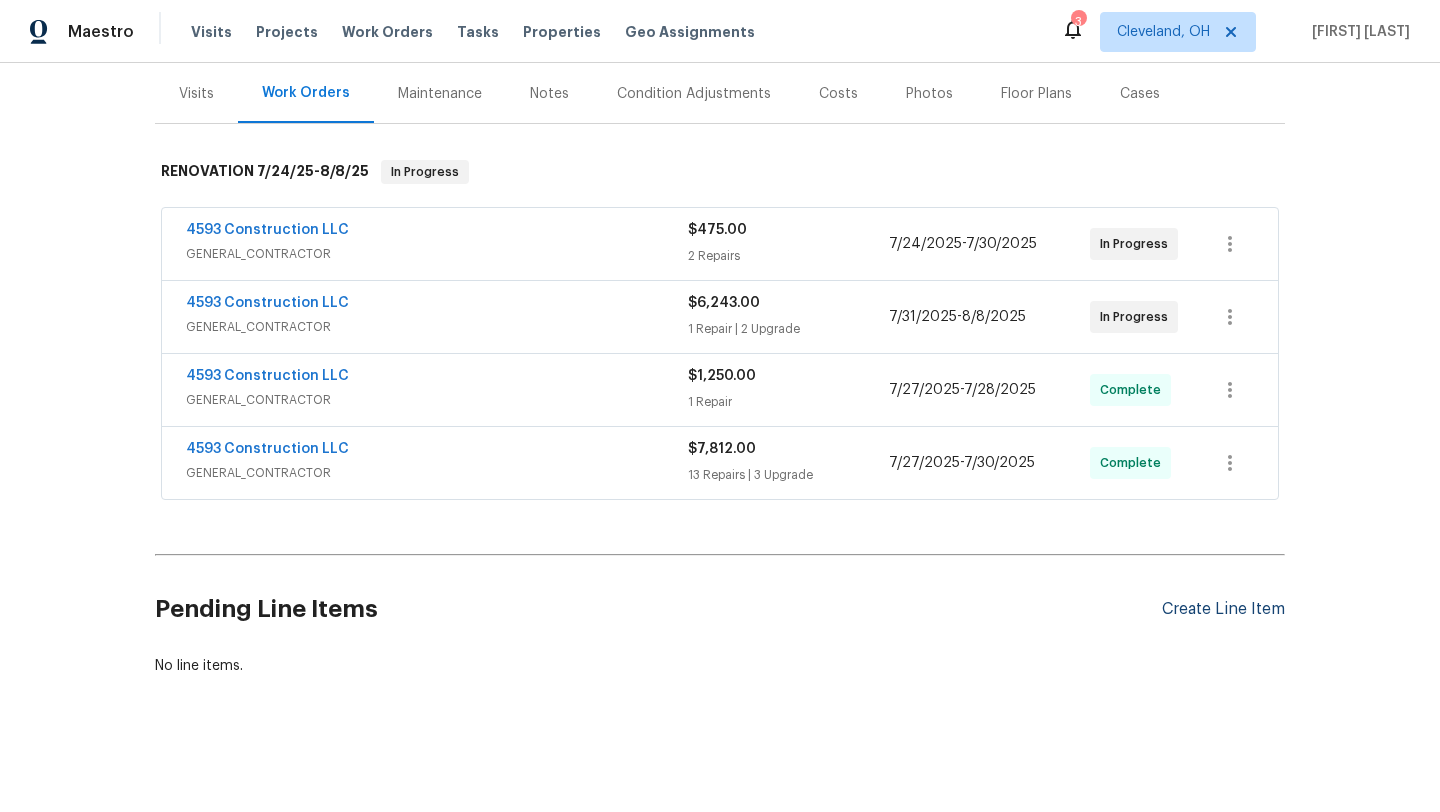 click on "Create Line Item" at bounding box center [1223, 609] 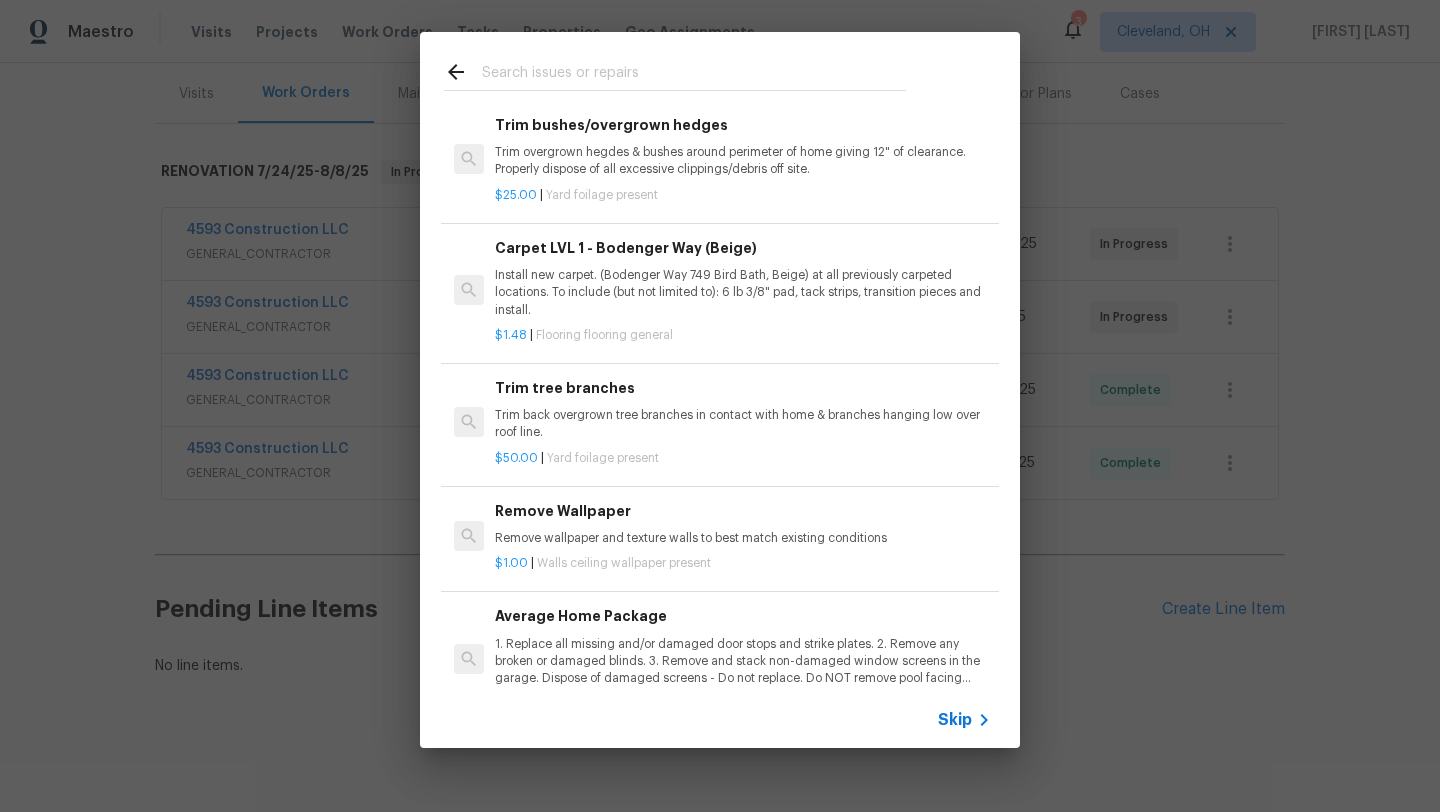 scroll, scrollTop: 825, scrollLeft: 0, axis: vertical 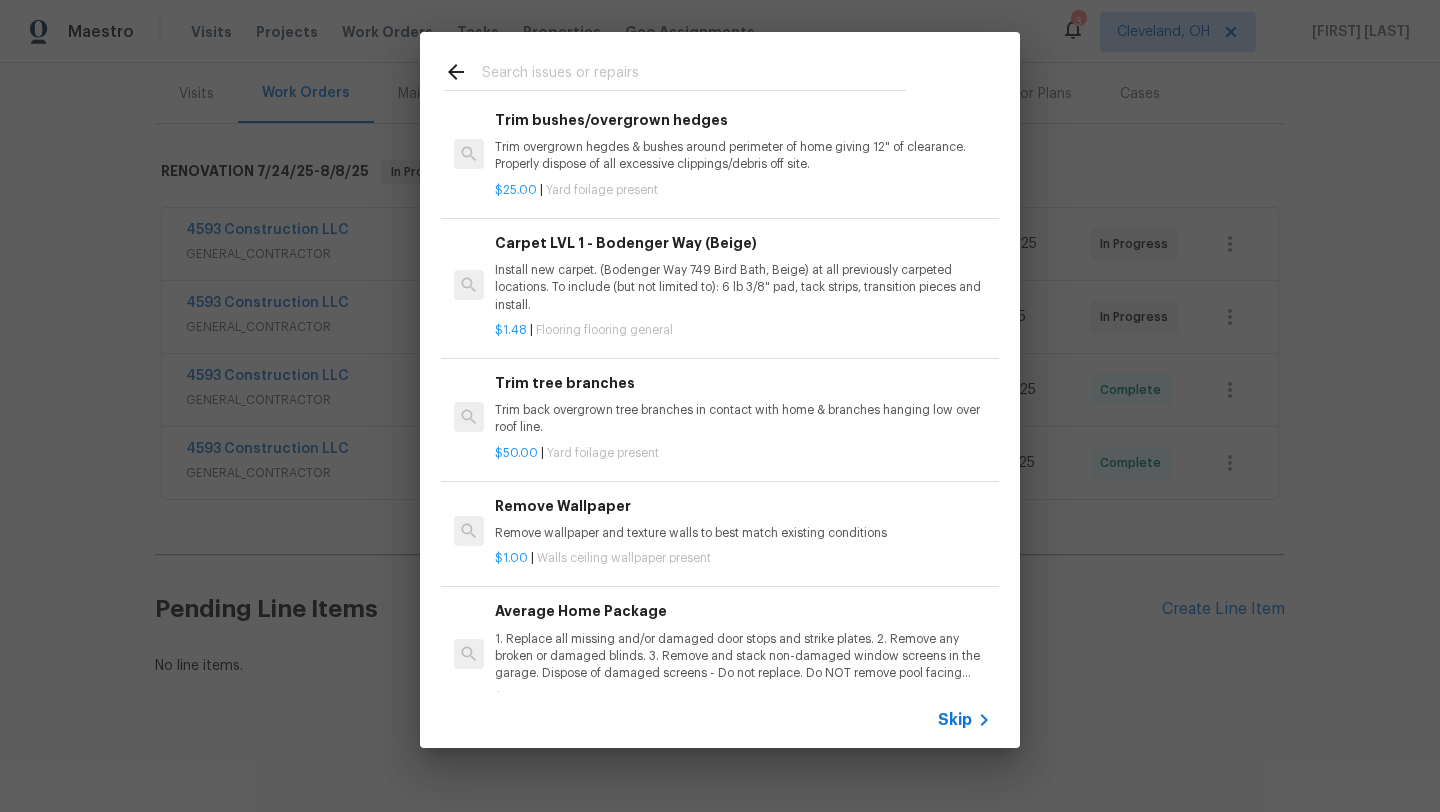 click at bounding box center [694, 75] 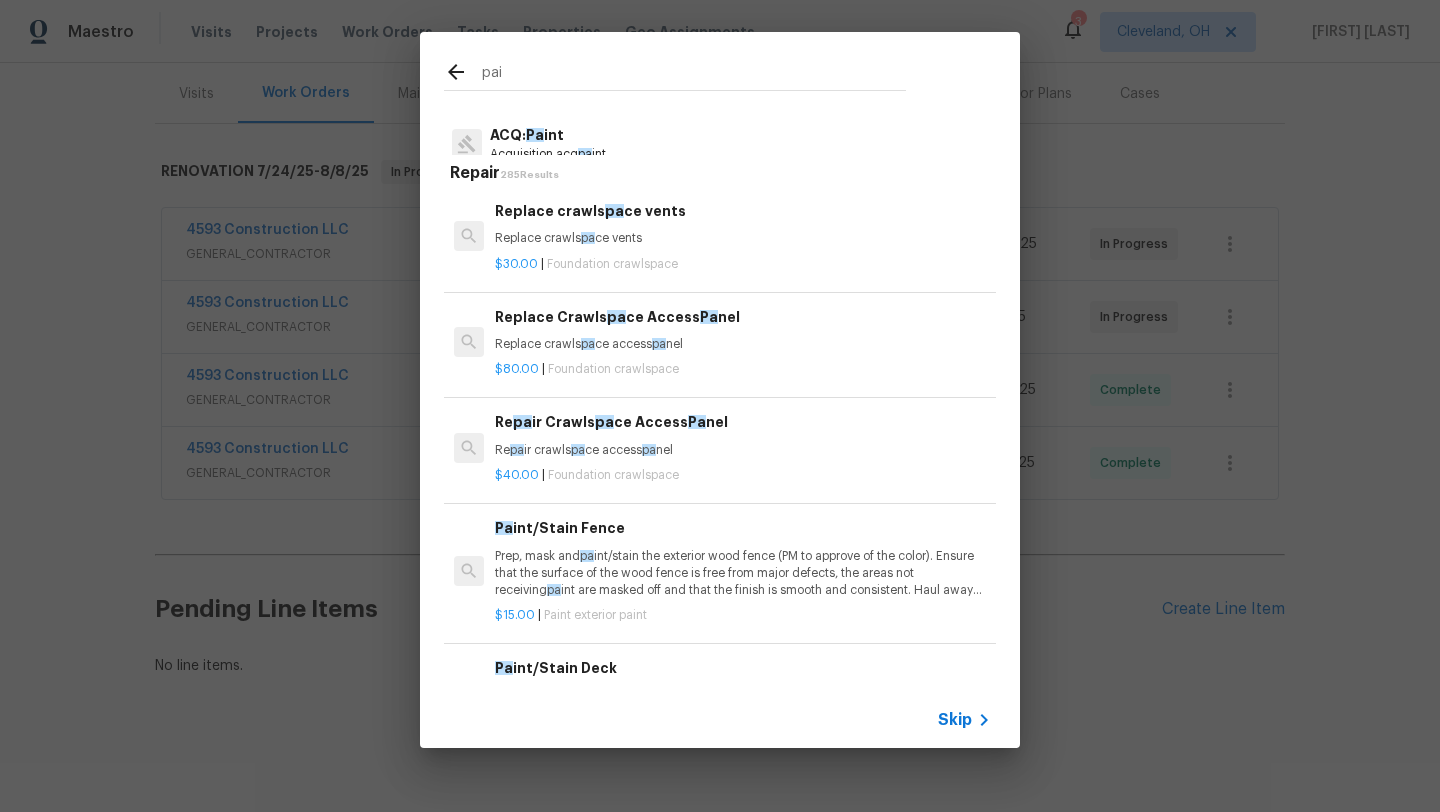 scroll, scrollTop: 186, scrollLeft: 0, axis: vertical 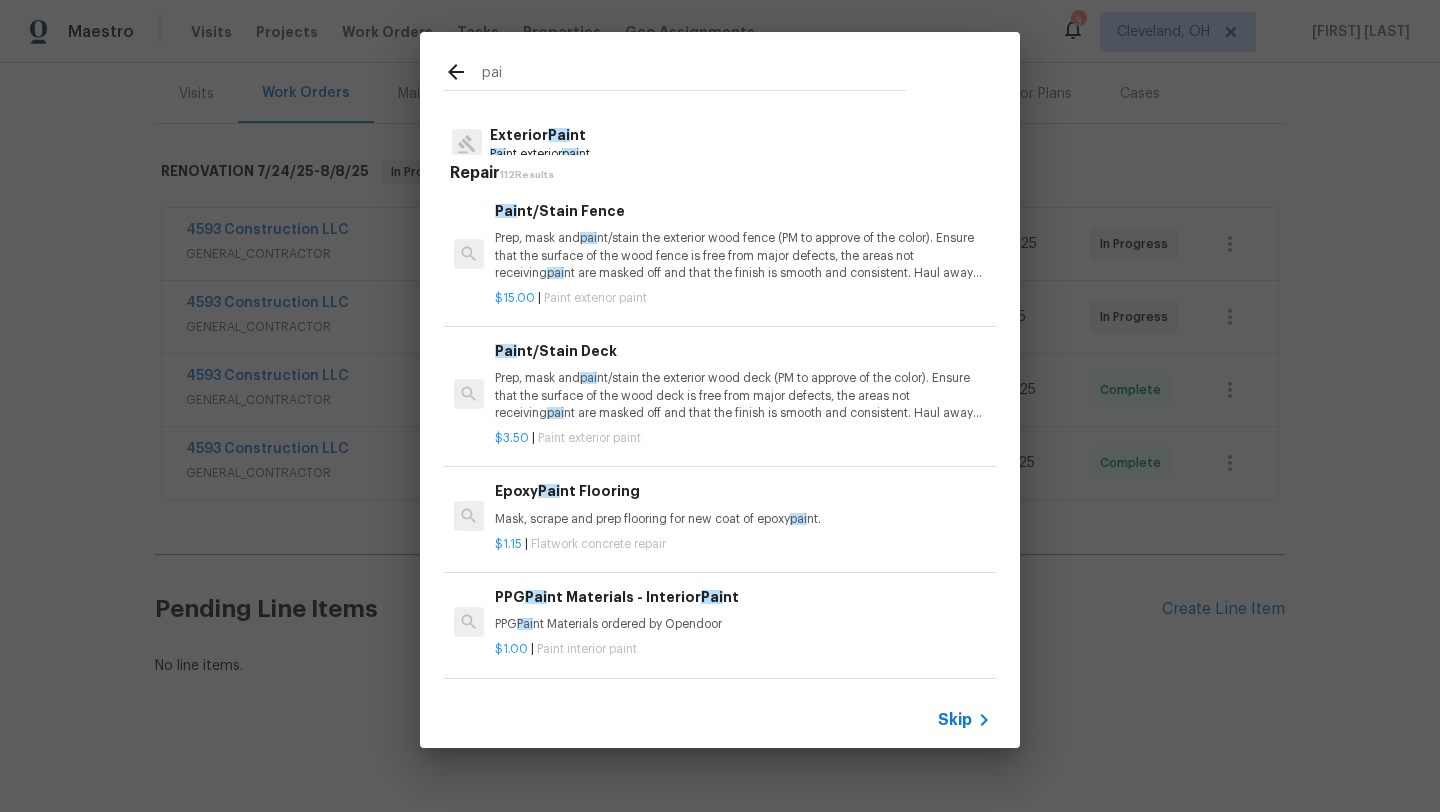click on "pai" at bounding box center (694, 75) 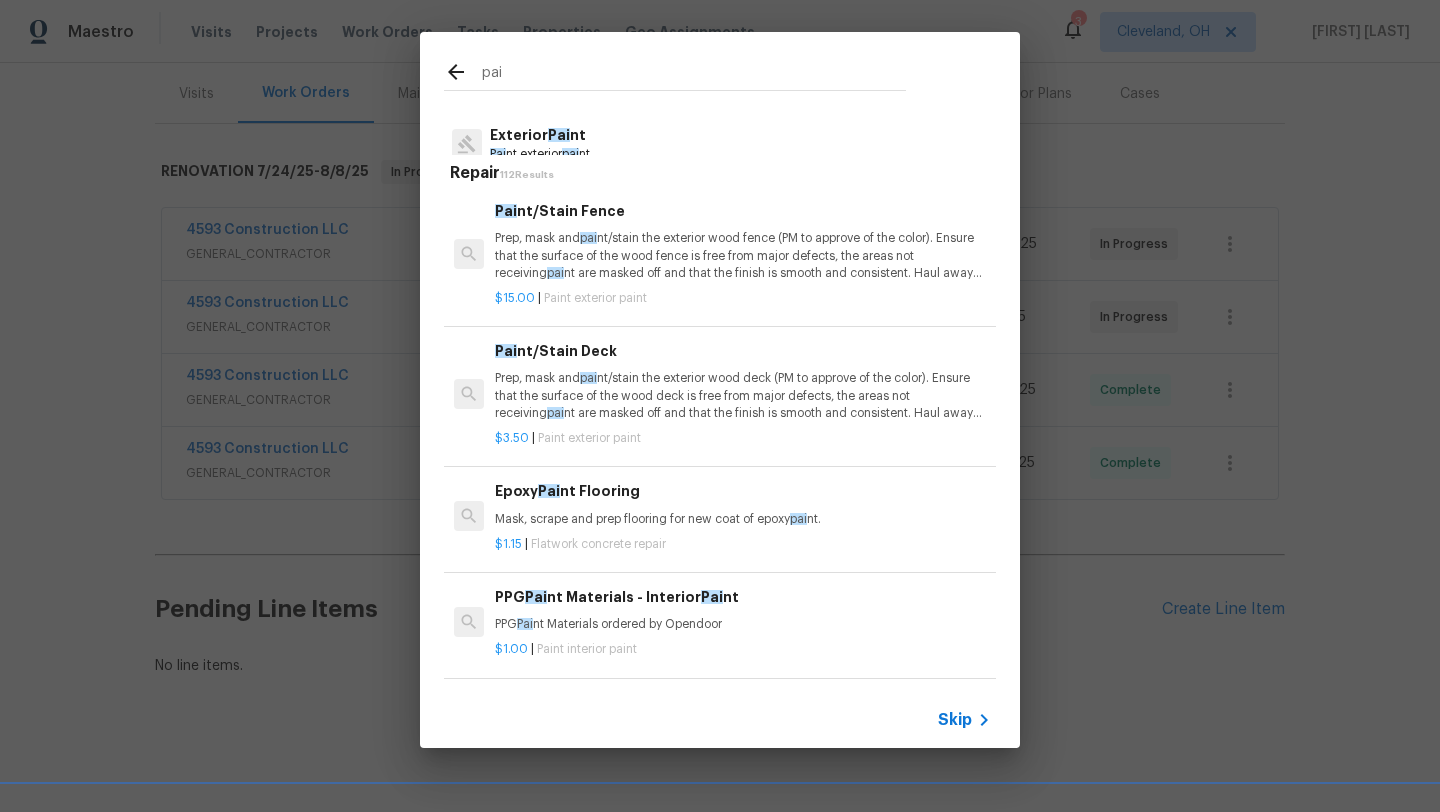 click 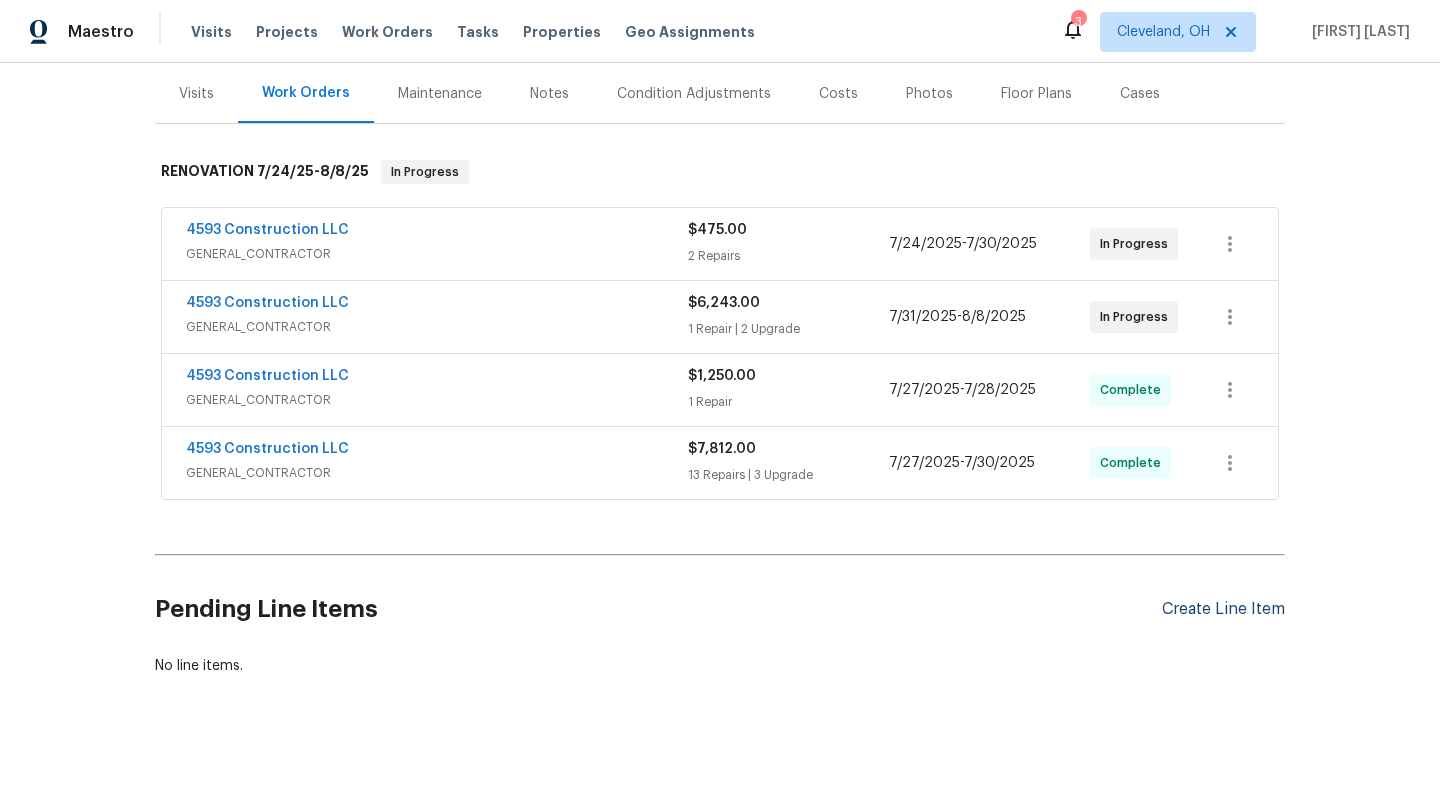 click on "Create Line Item" at bounding box center (1223, 609) 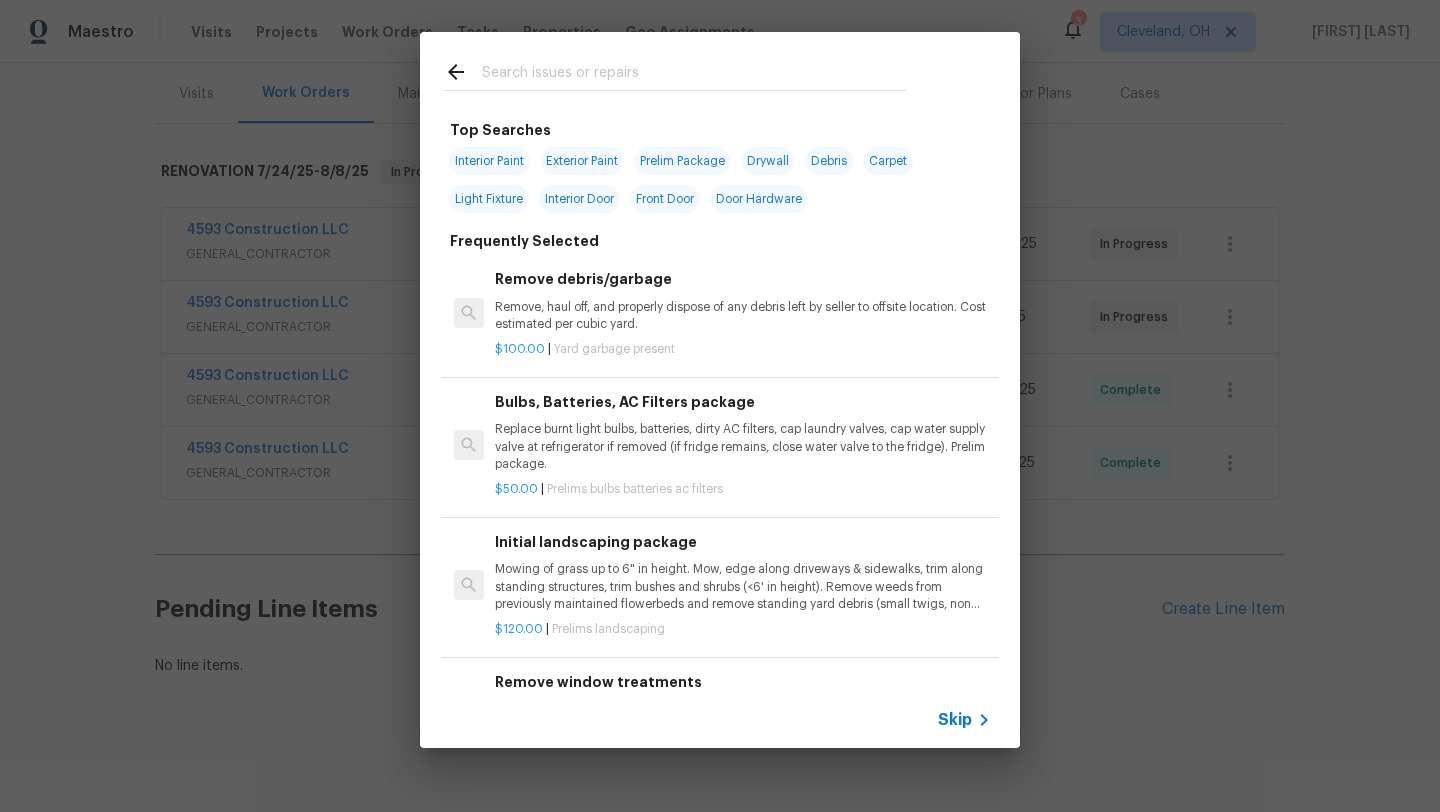 click on "Interior Paint" at bounding box center [489, 161] 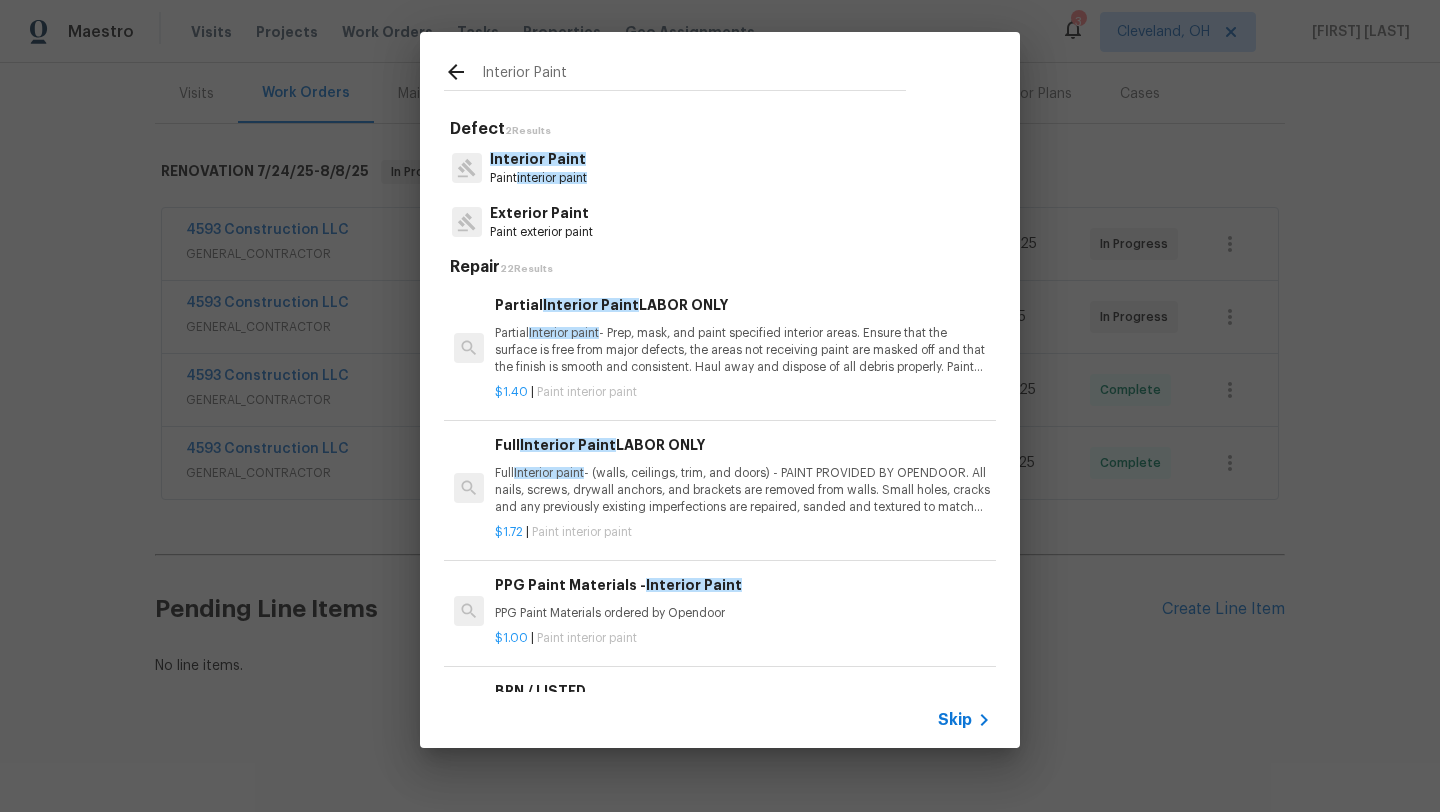 click on "Interior Paint Defect  2  Results Interior Paint Paint  interior paint Exterior Paint Paint exterior paint Repair  22  Results Partial  Interior Paint  LABOR ONLY Partial  Interior paint  - Prep, mask, and paint specified interior areas. Ensure that the surface is free from major defects, the areas not receiving paint are masked off and that the finish is smooth and consistent. Haul away and dispose of all debris properly. Paint will be delivered onsite, Purchased by Opendoor. $1.40   |   Paint interior paint Full  Interior Paint  LABOR ONLY Full  Interior paint $1.72   |   Paint interior paint PPG Paint Materials -  Interior Paint PPG Paint Materials ordered by Opendoor $1.00   |   Paint interior paint BRN / LISTED Interior Paint  line item for BRN or Listed WO $75.00   |   Paint interior paint Primer - Labor Only $0.40   |   Paint interior paint Add a Task HPM to detail $1.00   |   Paint interior paint Additional Masking Additional masking/prep costs. $0.50   |   Paint interior paint $1.66   |   $1.66   |" at bounding box center (720, 390) 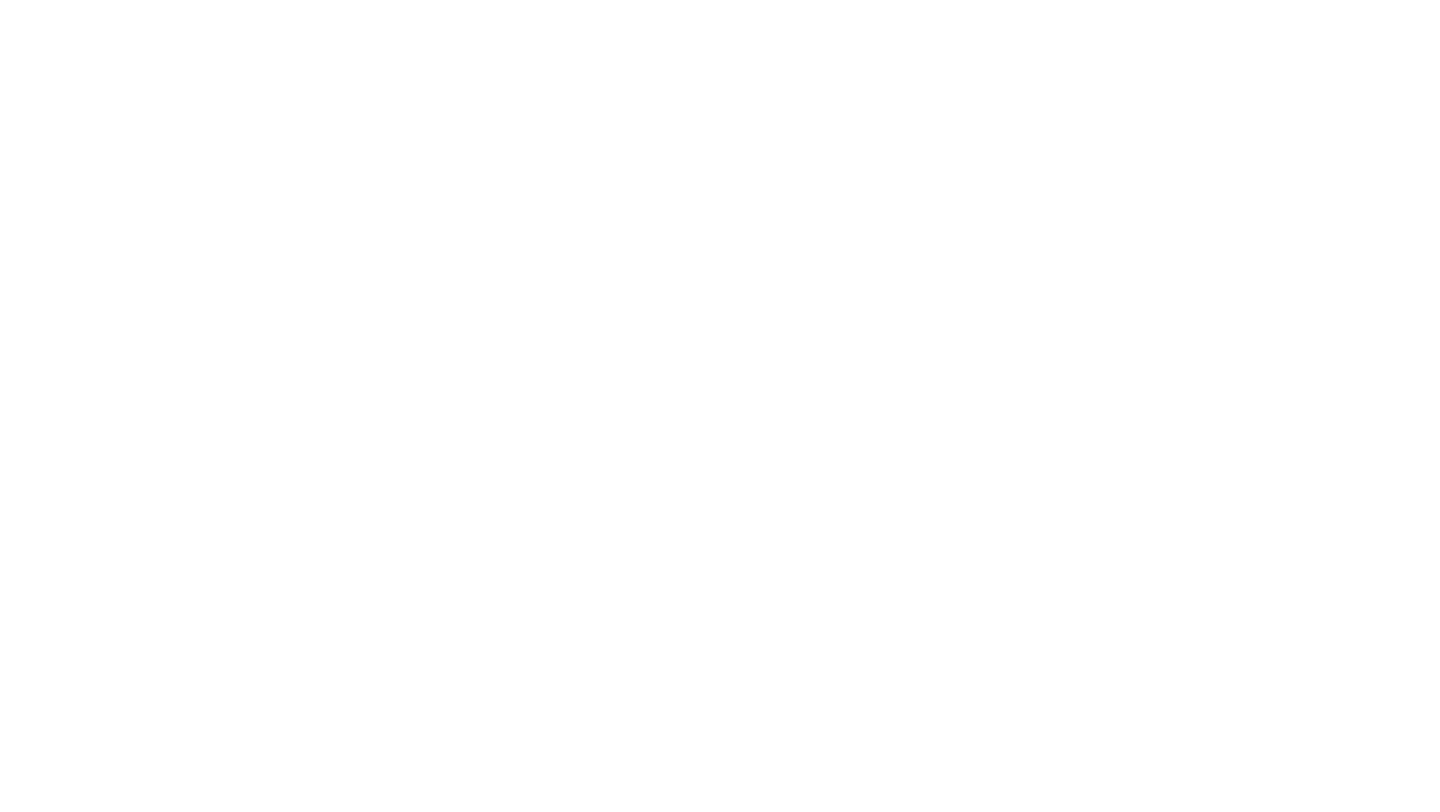 scroll, scrollTop: 0, scrollLeft: 0, axis: both 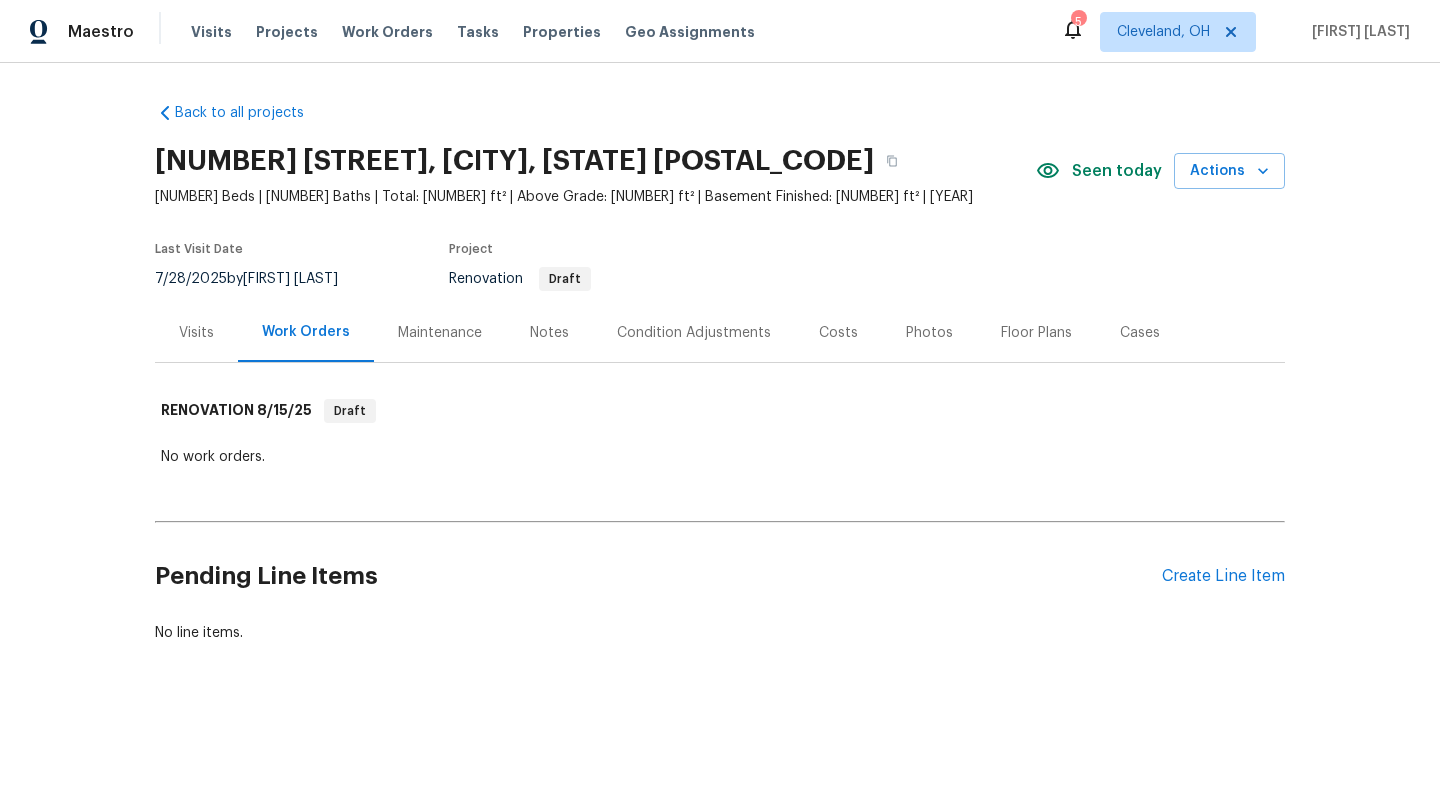 click on "Visits" at bounding box center [196, 333] 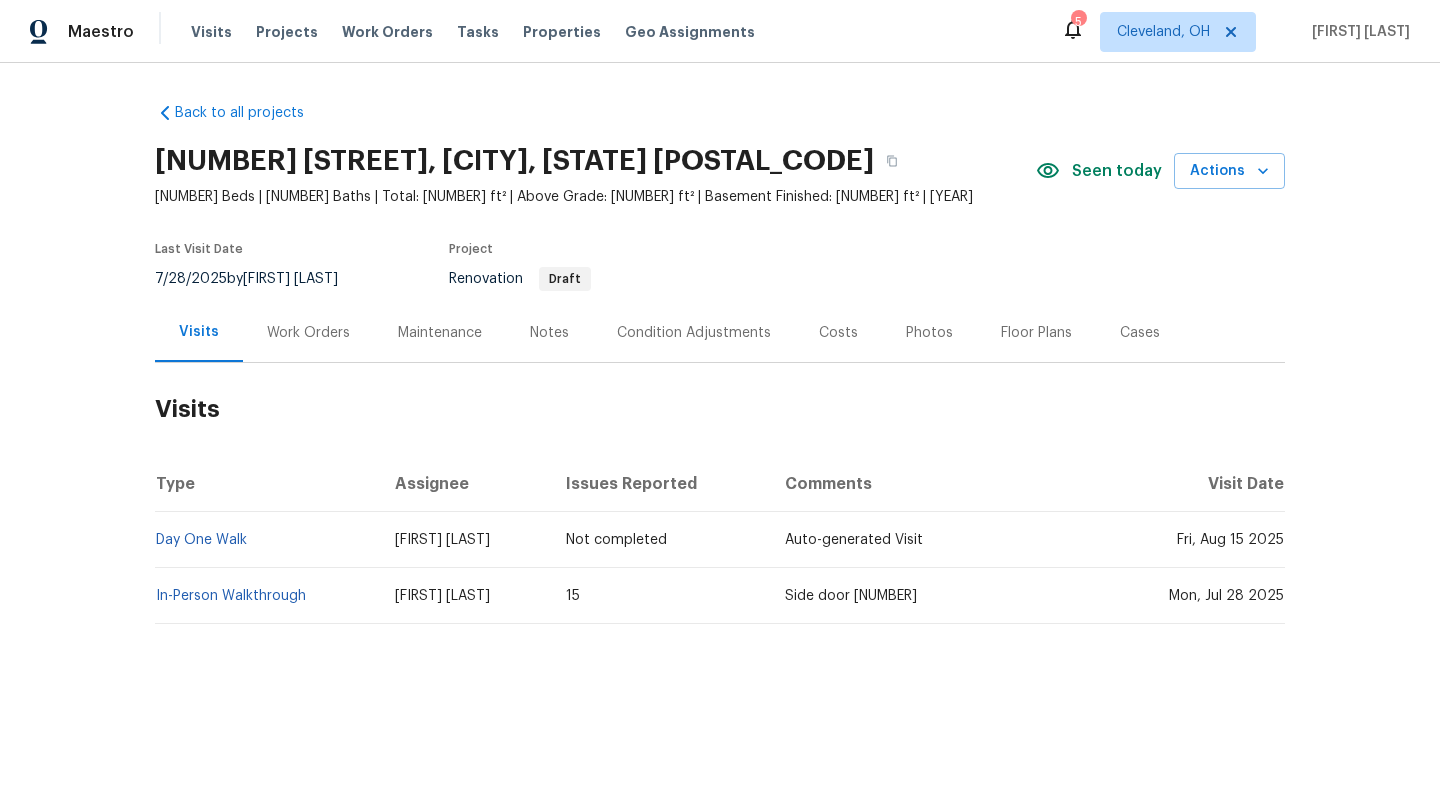 click on "Work Orders" at bounding box center [308, 333] 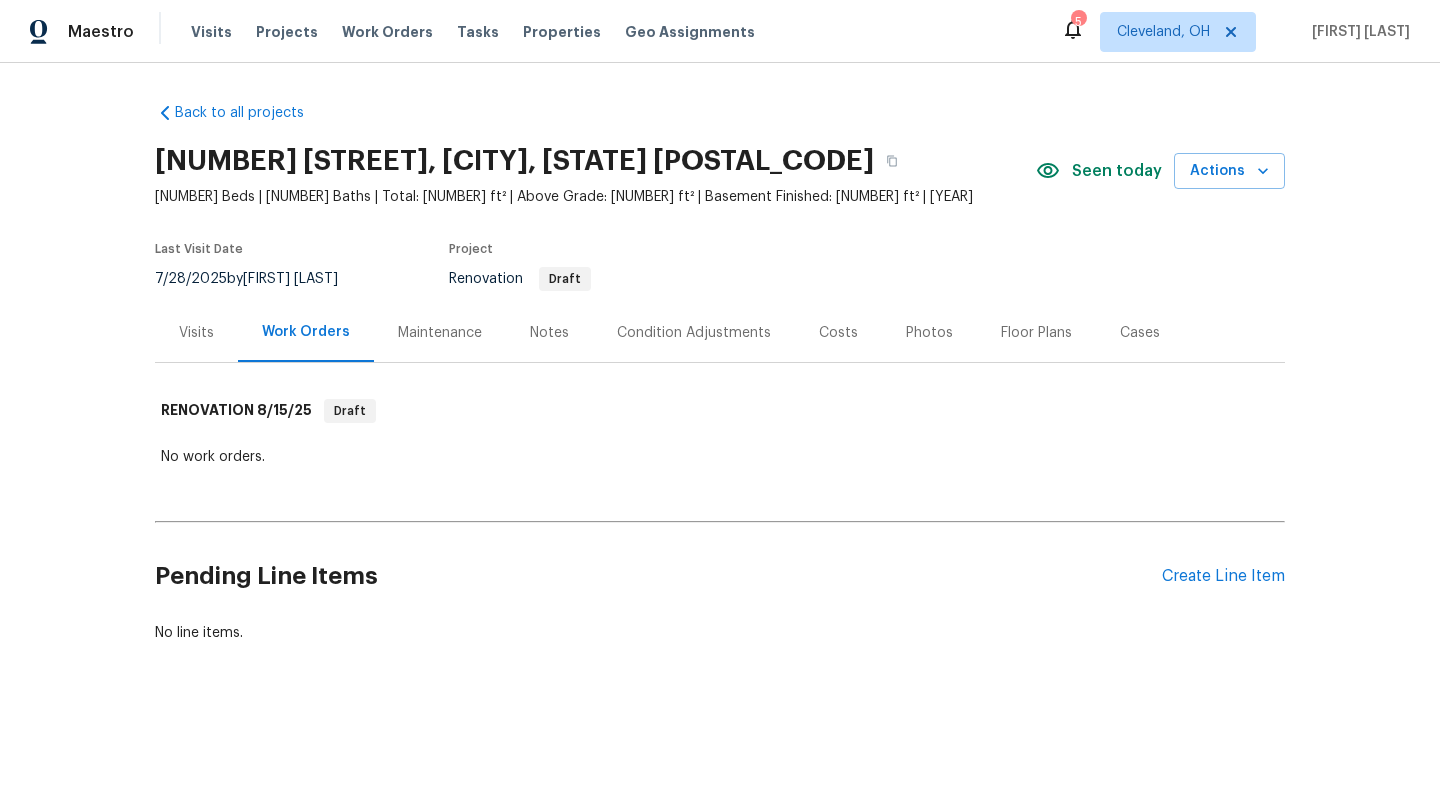 click on "Notes" at bounding box center (549, 333) 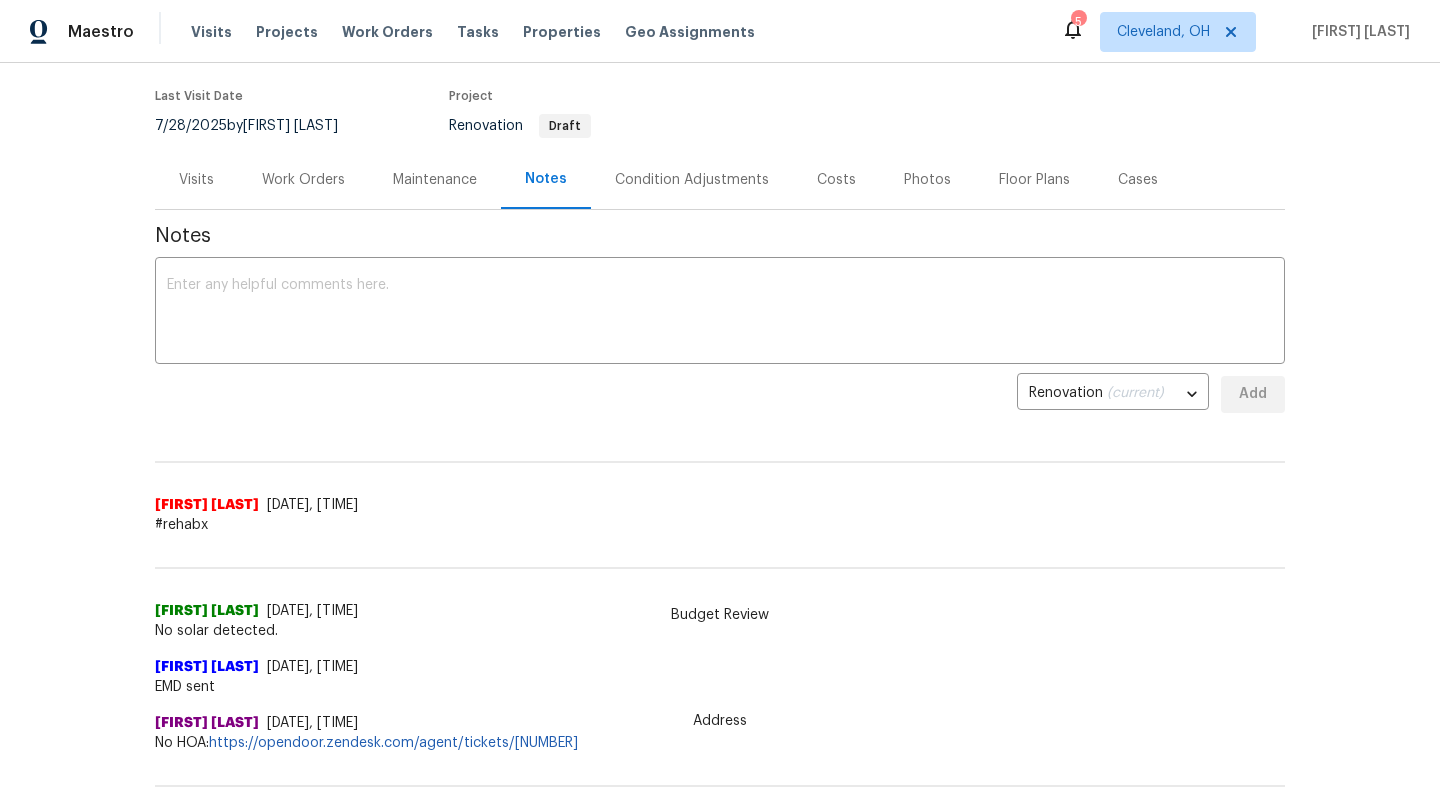 scroll, scrollTop: 0, scrollLeft: 0, axis: both 